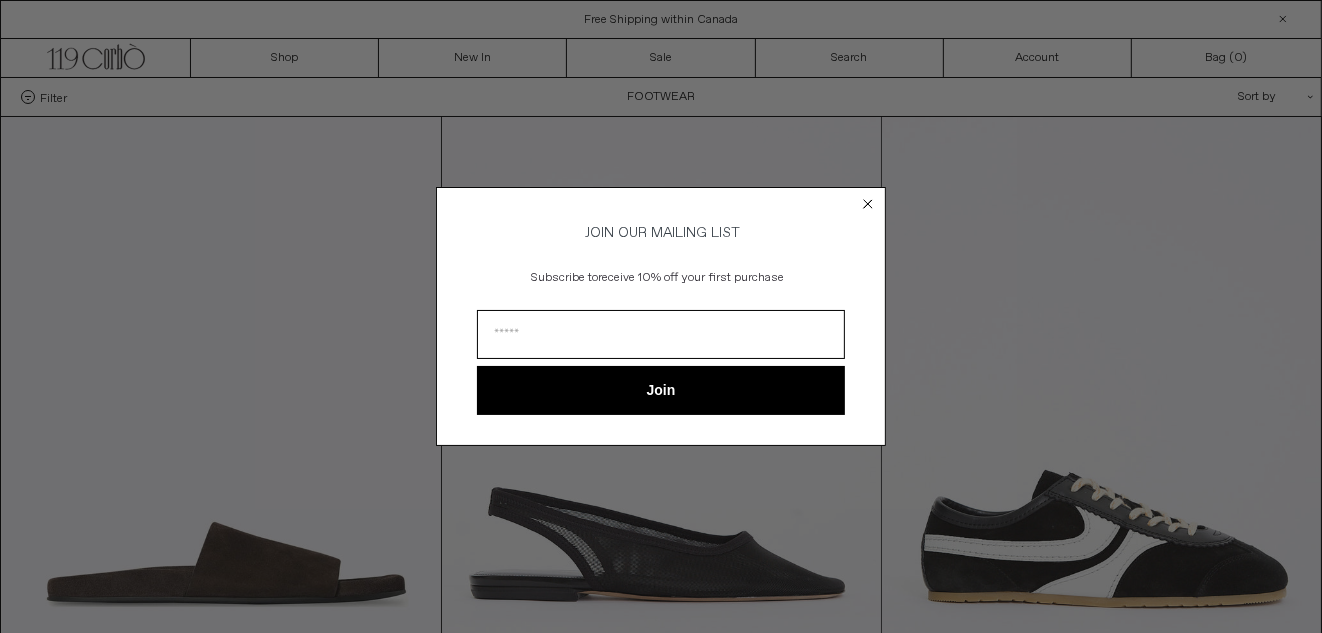scroll, scrollTop: 0, scrollLeft: 0, axis: both 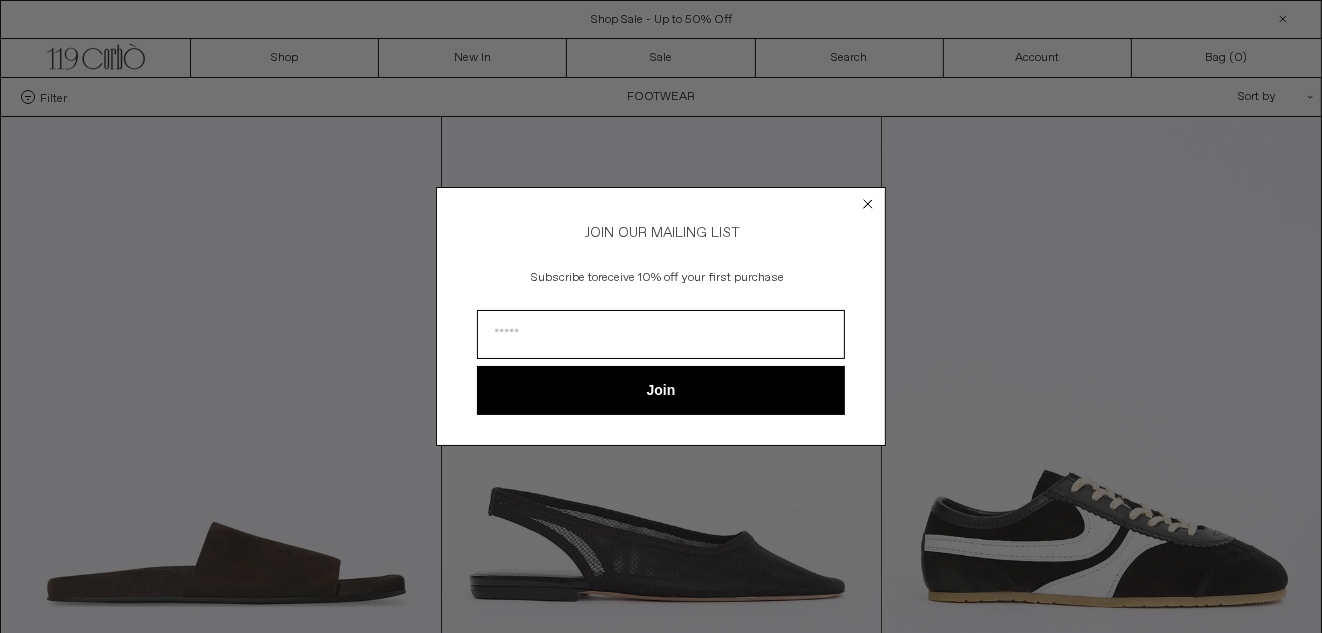 click 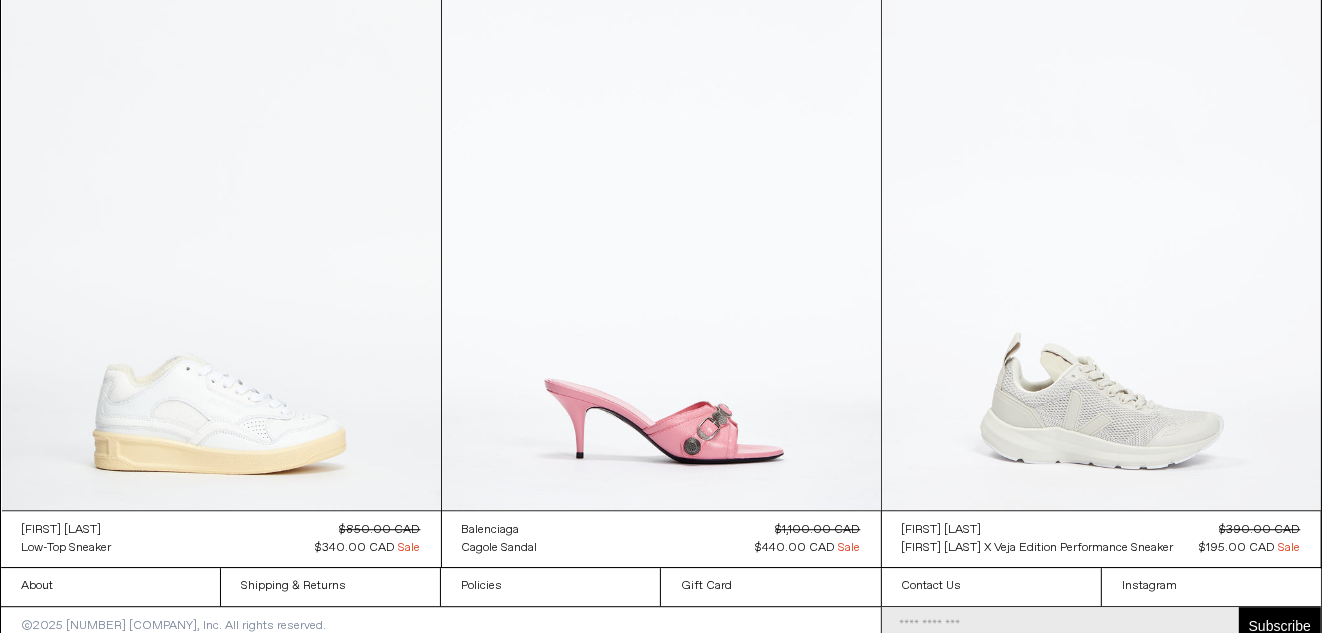 scroll, scrollTop: 16045, scrollLeft: 0, axis: vertical 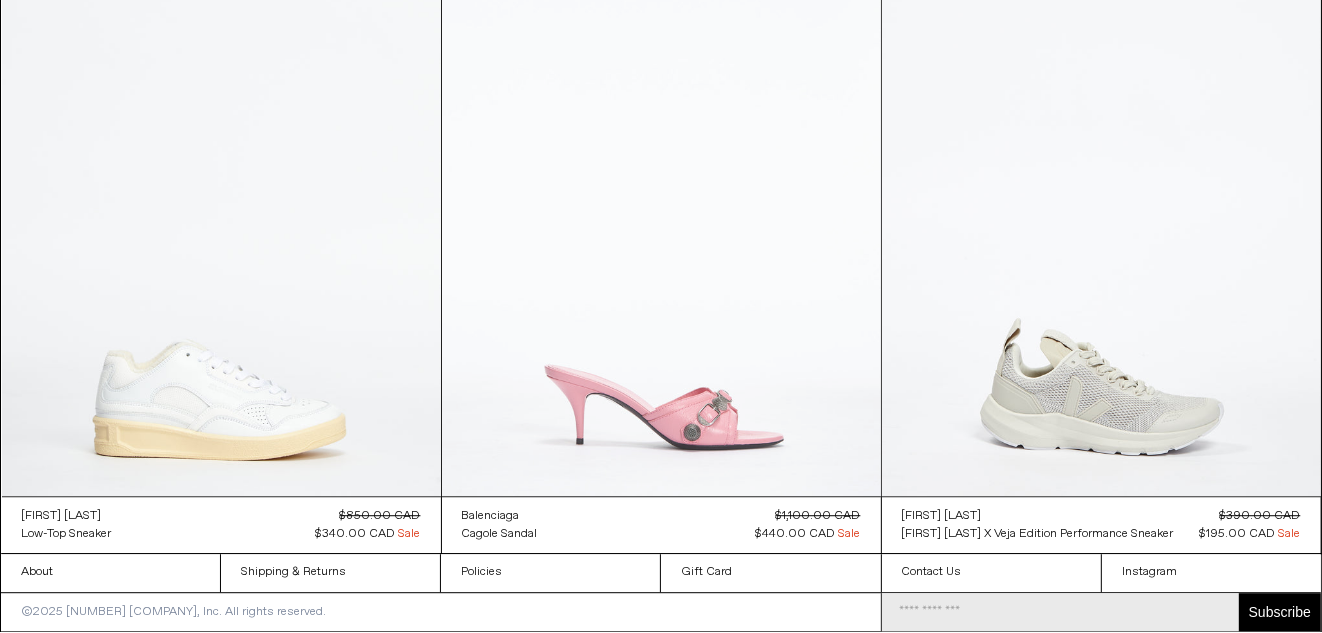 click at bounding box center [661, 166] 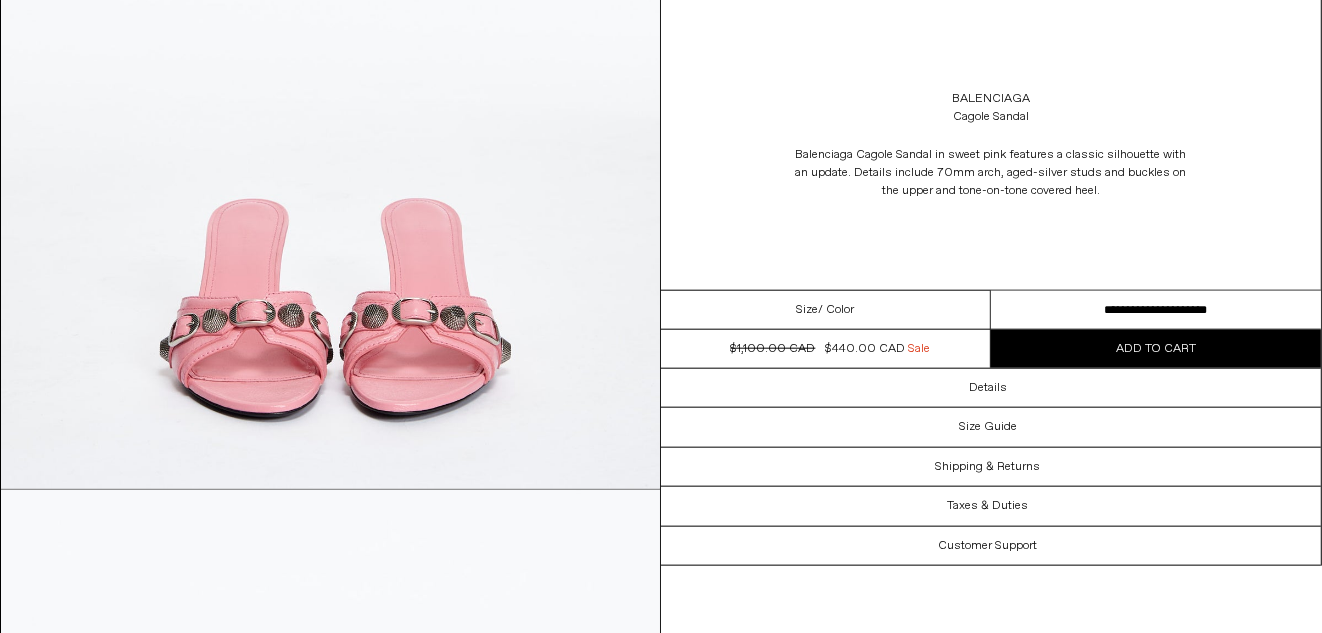 scroll, scrollTop: 1599, scrollLeft: 0, axis: vertical 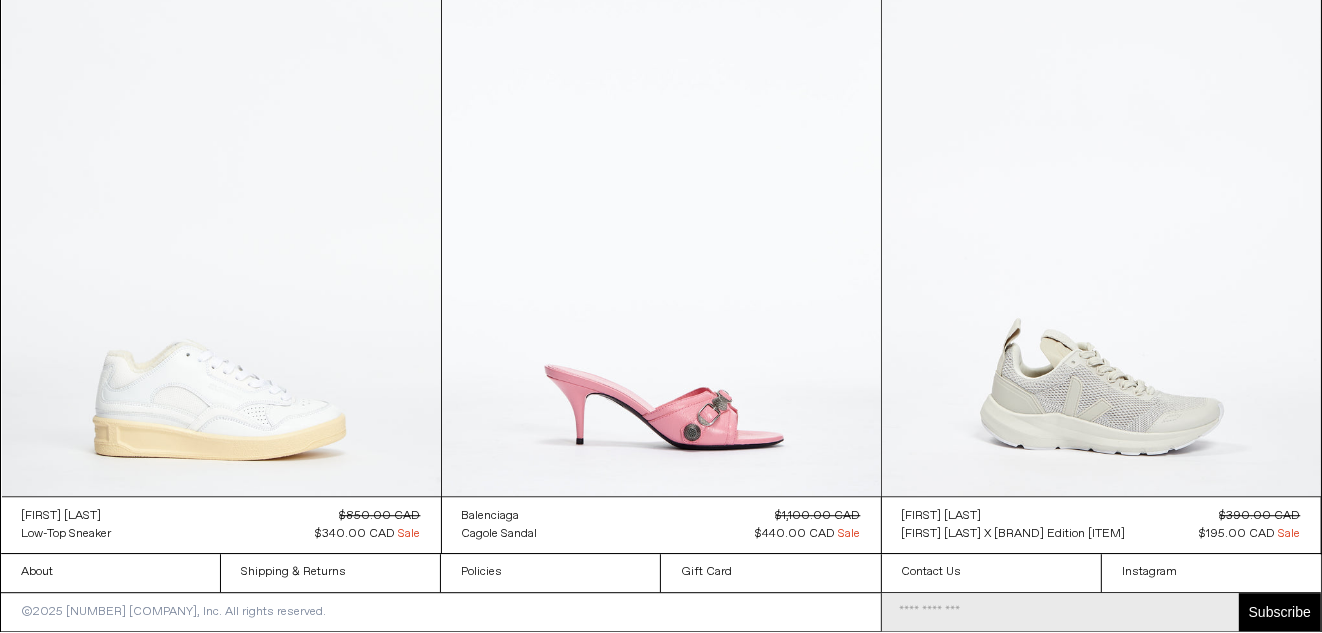 click on "x
by Timesact" at bounding box center [661, -7705] 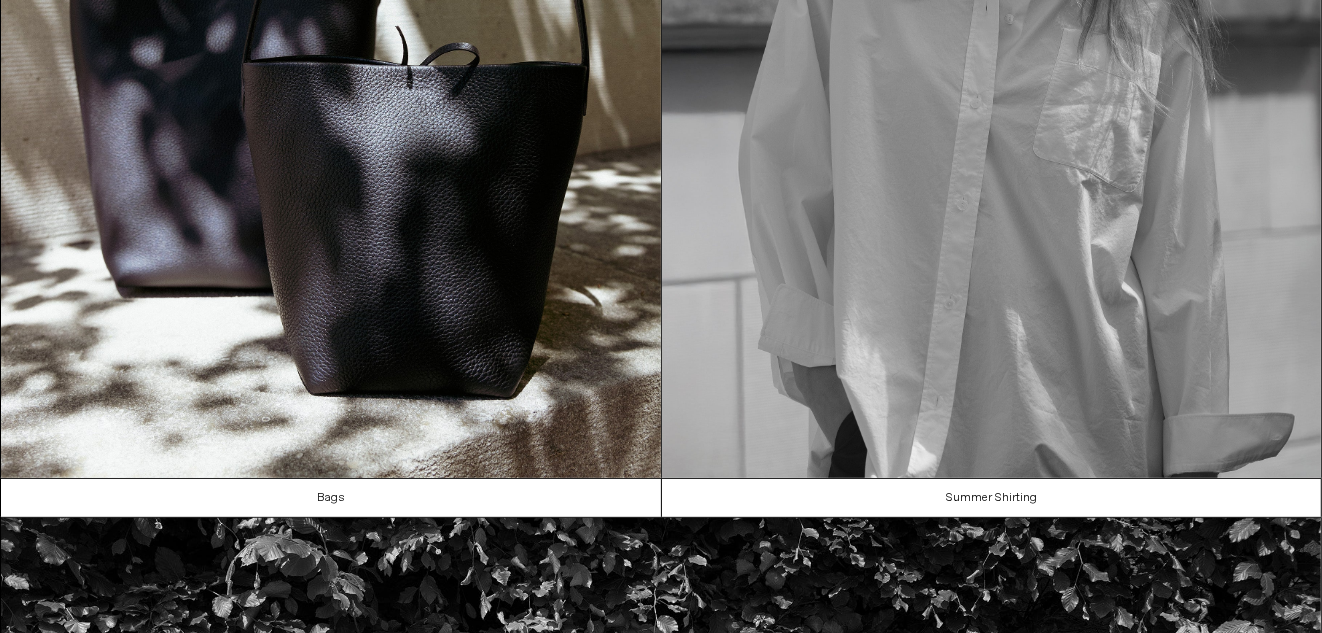 scroll, scrollTop: 399, scrollLeft: 0, axis: vertical 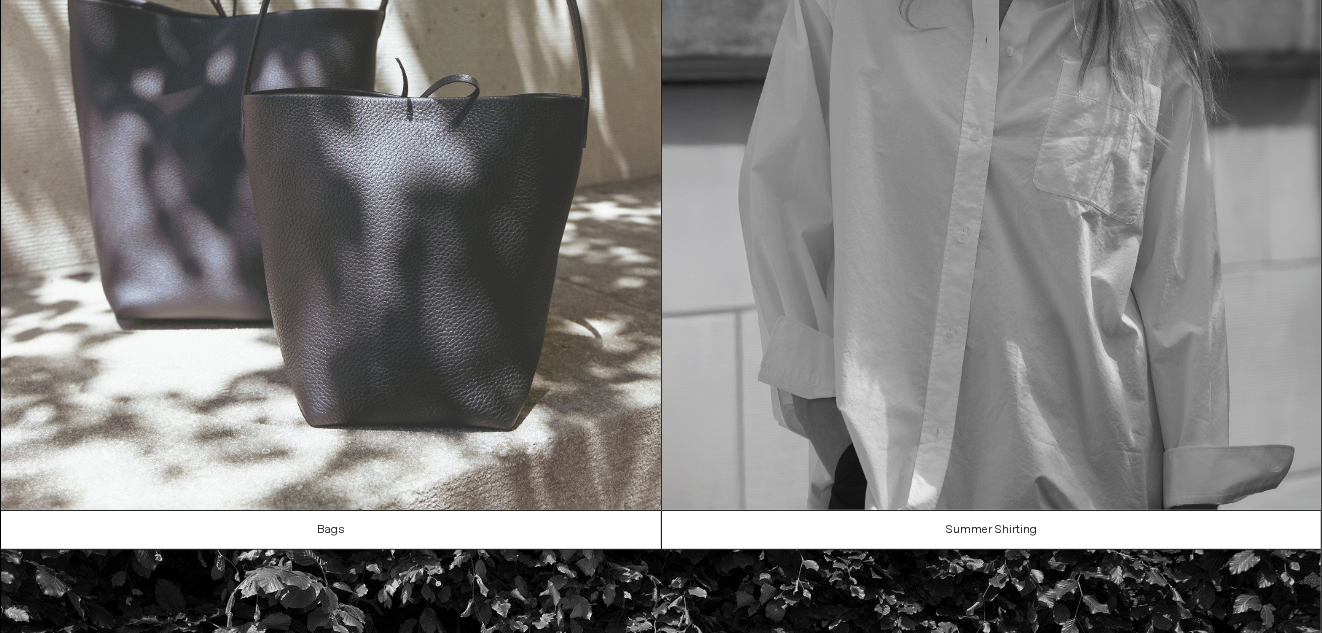 click at bounding box center (331, 94) 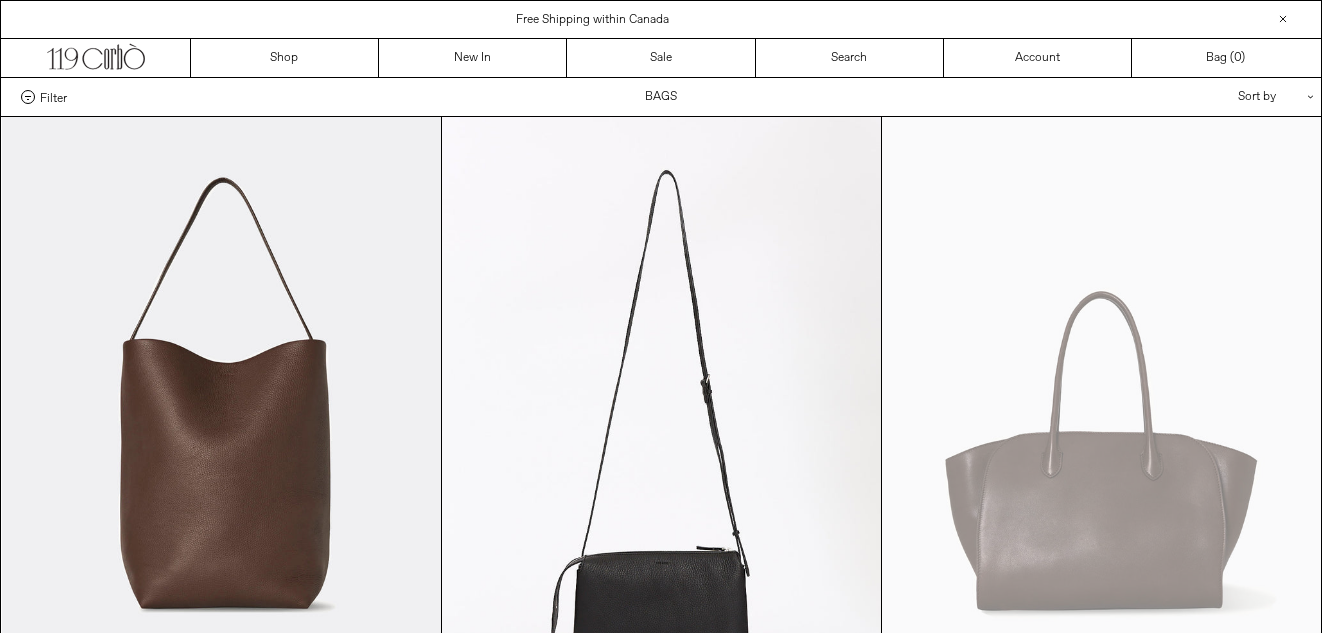 scroll, scrollTop: 0, scrollLeft: 0, axis: both 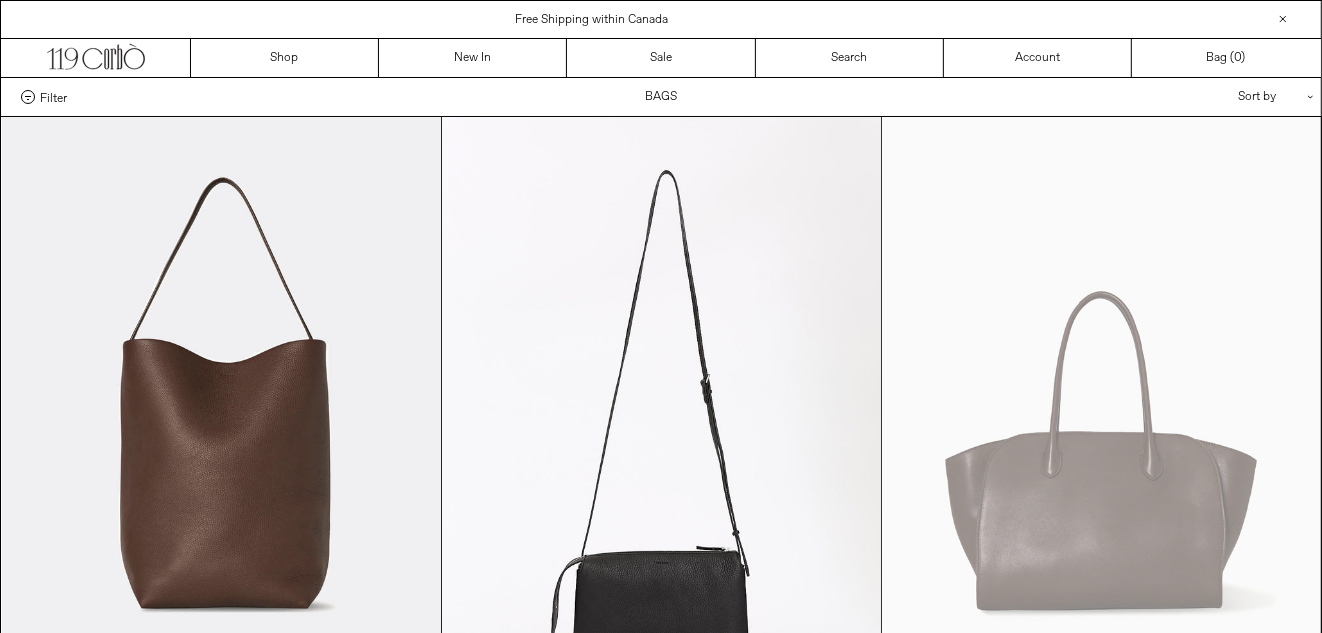 click at bounding box center (661, 446) 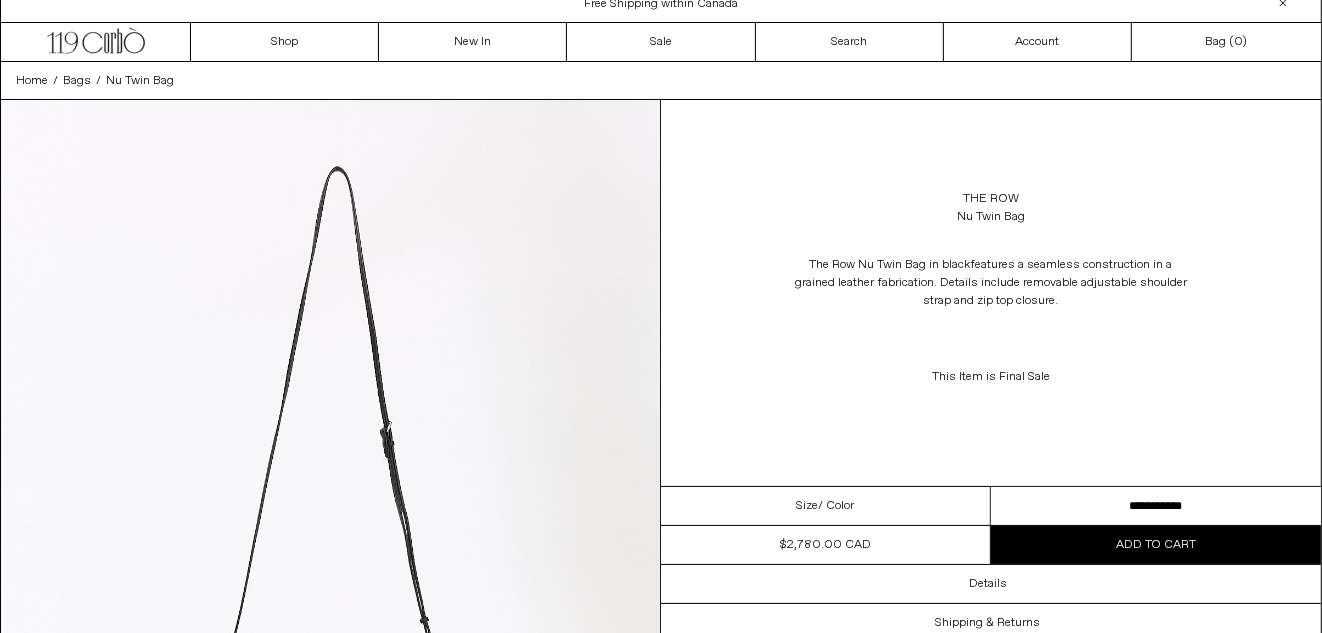 scroll, scrollTop: 0, scrollLeft: 0, axis: both 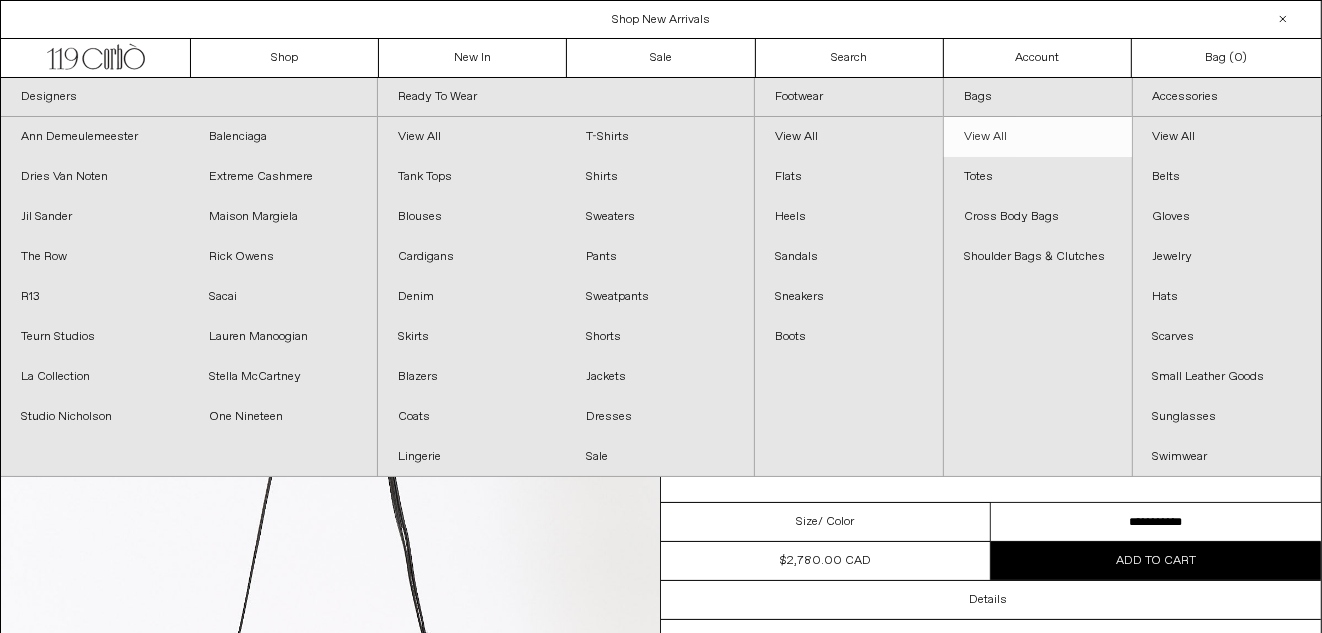 drag, startPoint x: 357, startPoint y: 70, endPoint x: 986, endPoint y: 137, distance: 632.5583 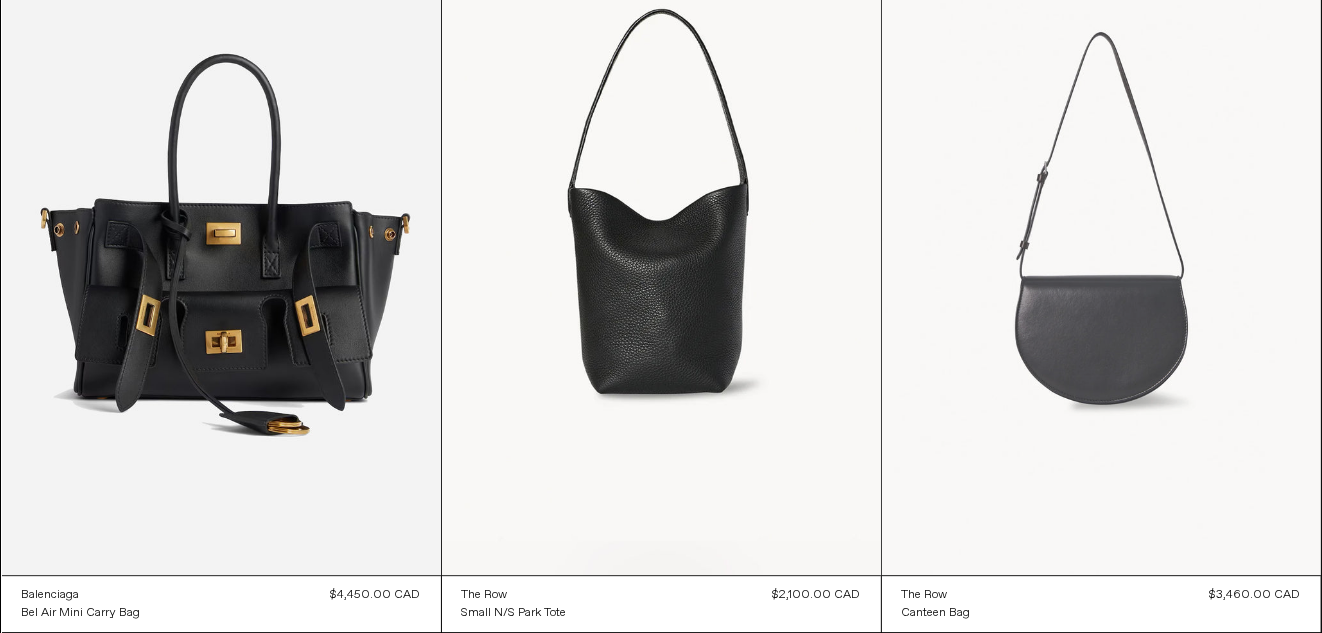 scroll, scrollTop: 4600, scrollLeft: 0, axis: vertical 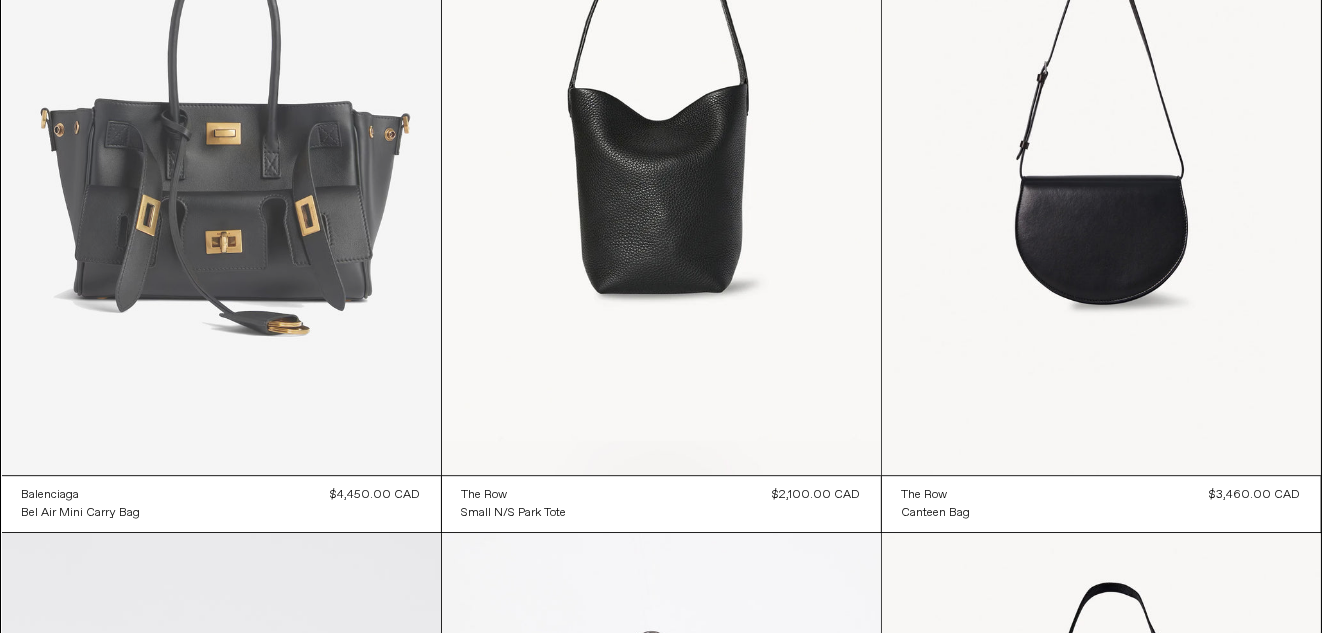 click at bounding box center [221, 145] 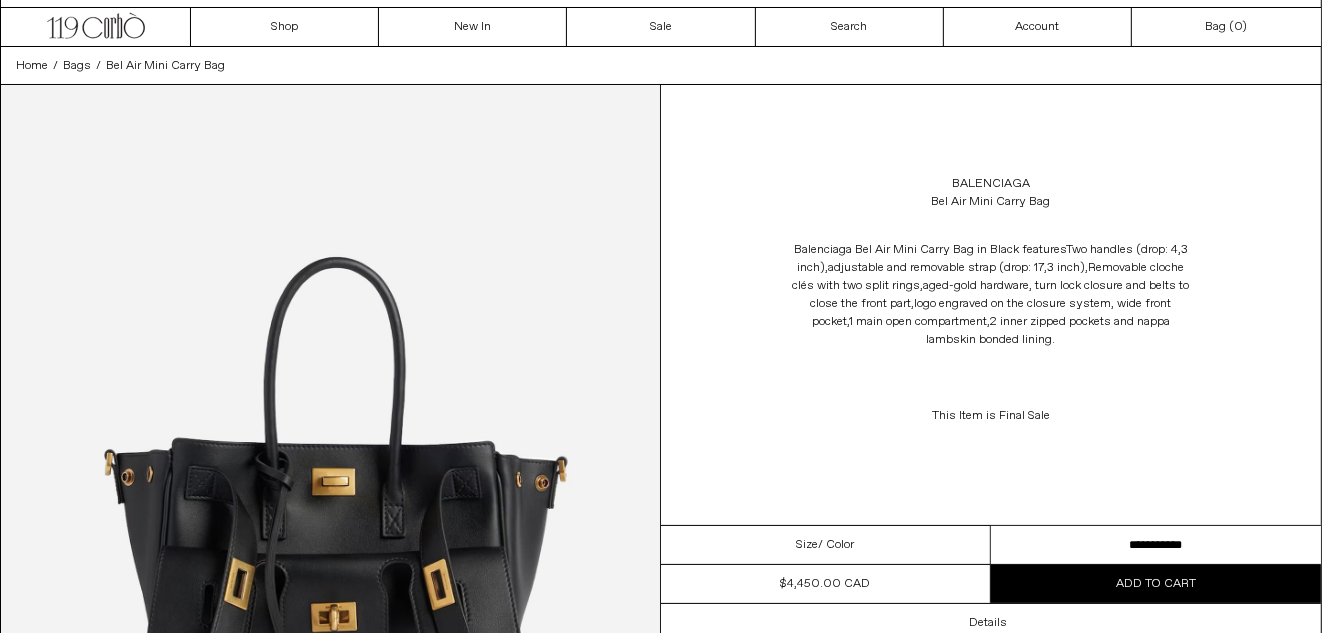 scroll, scrollTop: 0, scrollLeft: 0, axis: both 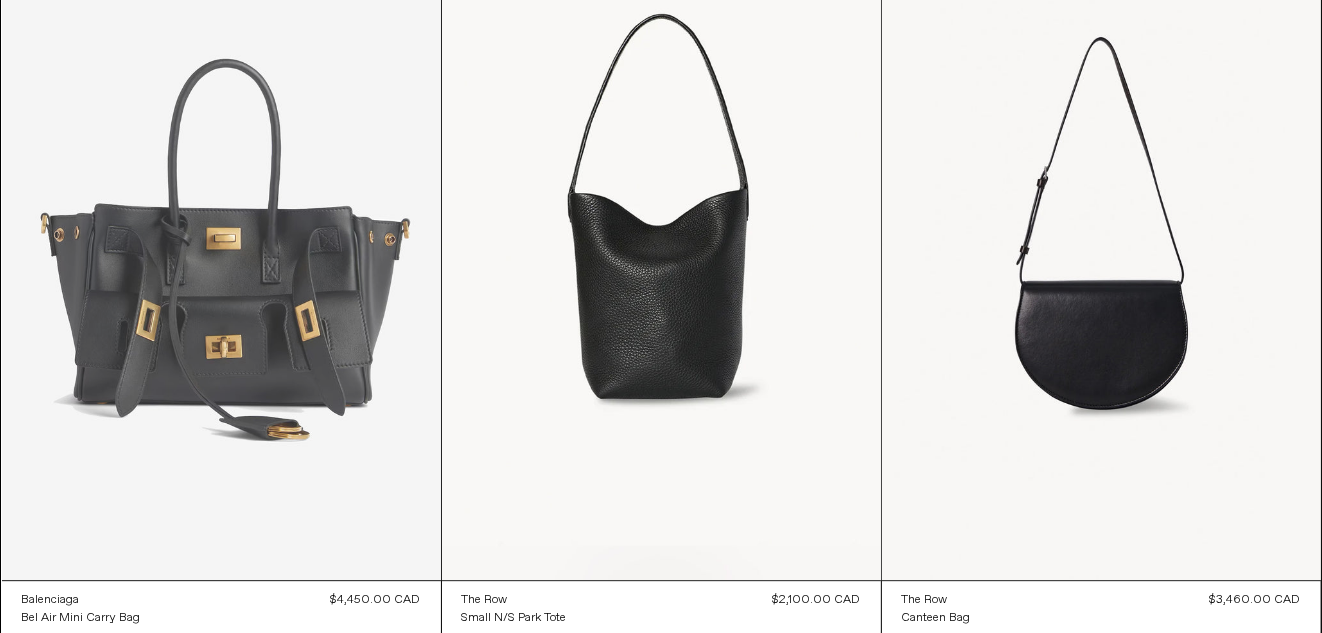 click at bounding box center (221, 250) 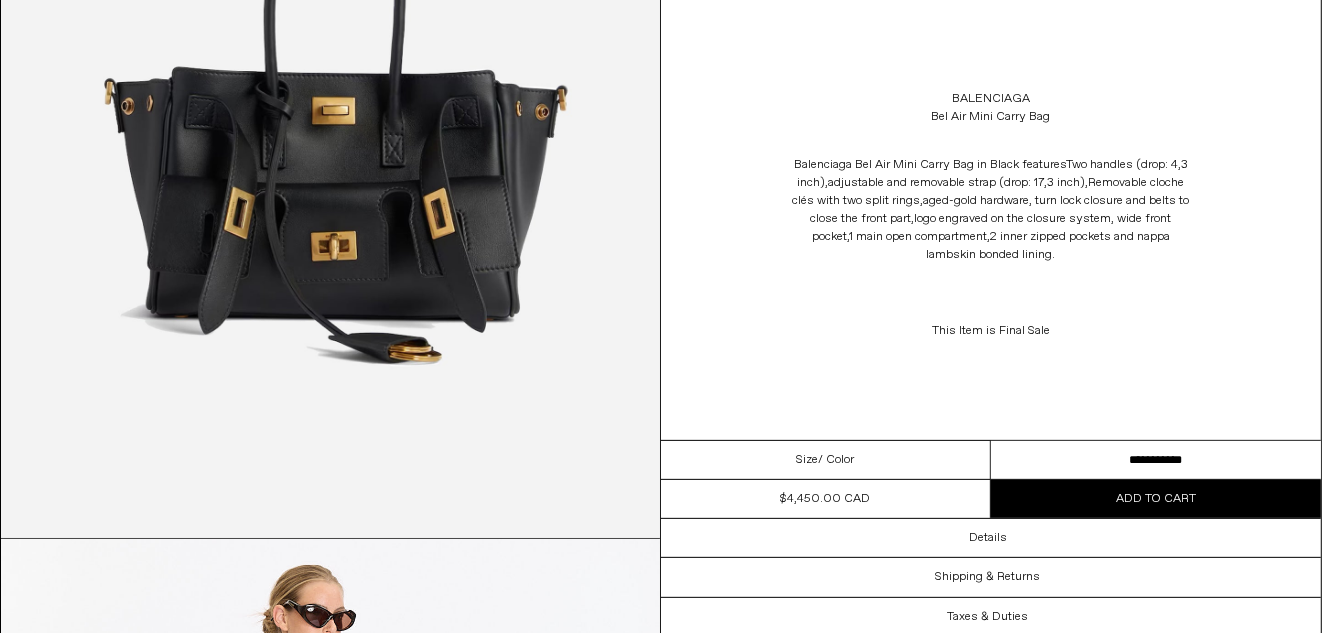 scroll, scrollTop: 399, scrollLeft: 0, axis: vertical 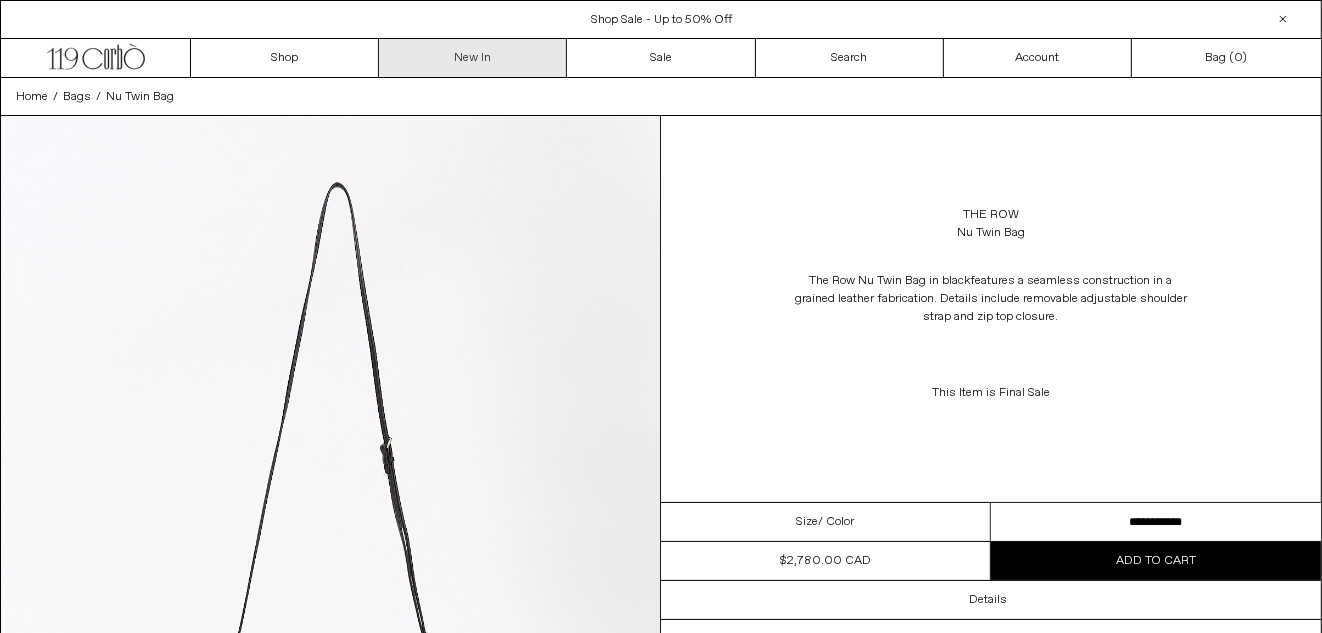 click on "New In" at bounding box center [473, 58] 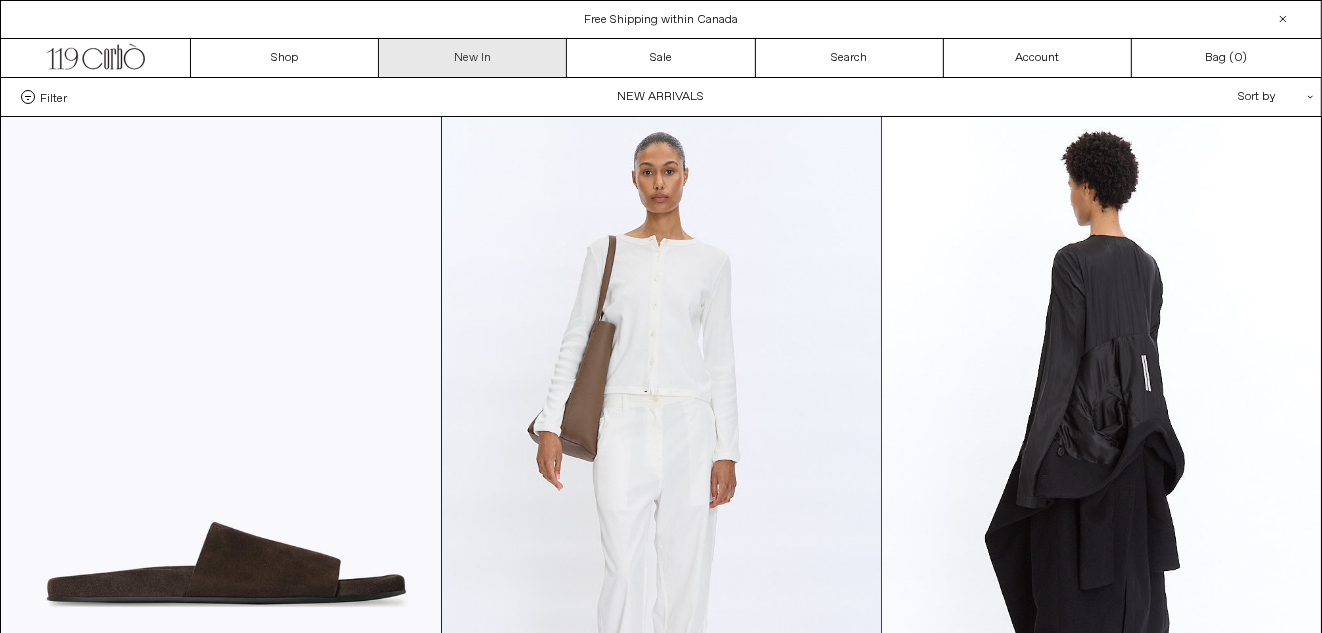 scroll, scrollTop: 0, scrollLeft: 0, axis: both 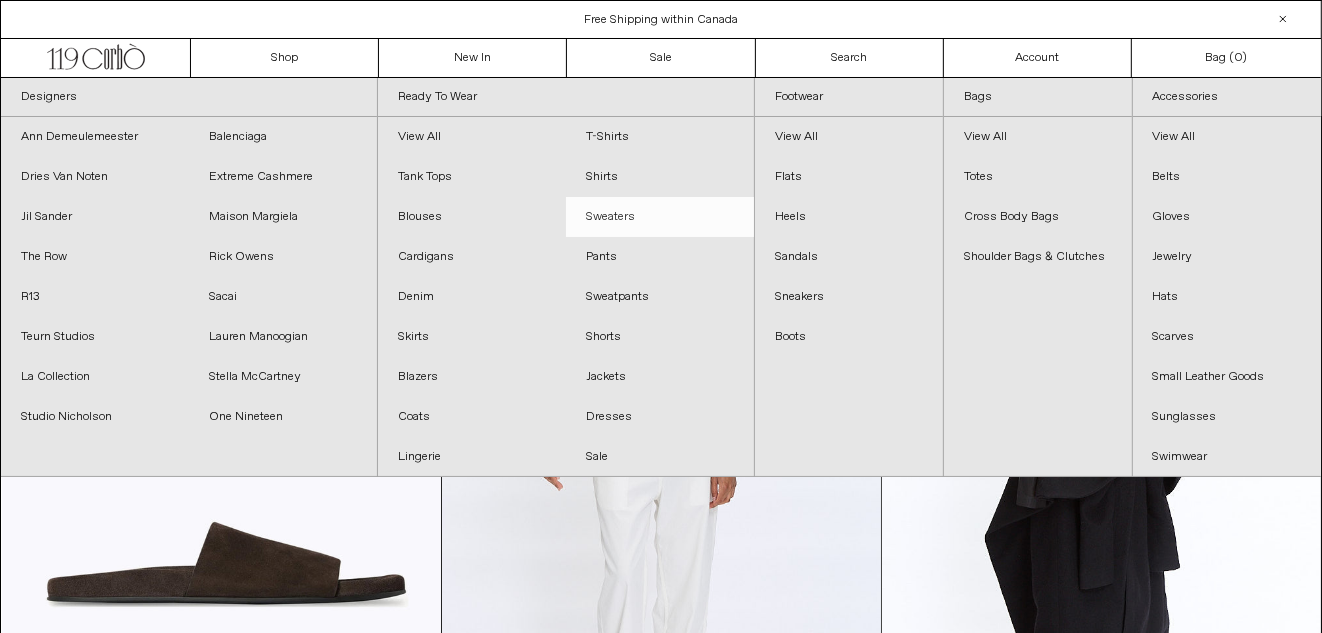 click on "Sweaters" at bounding box center (660, 217) 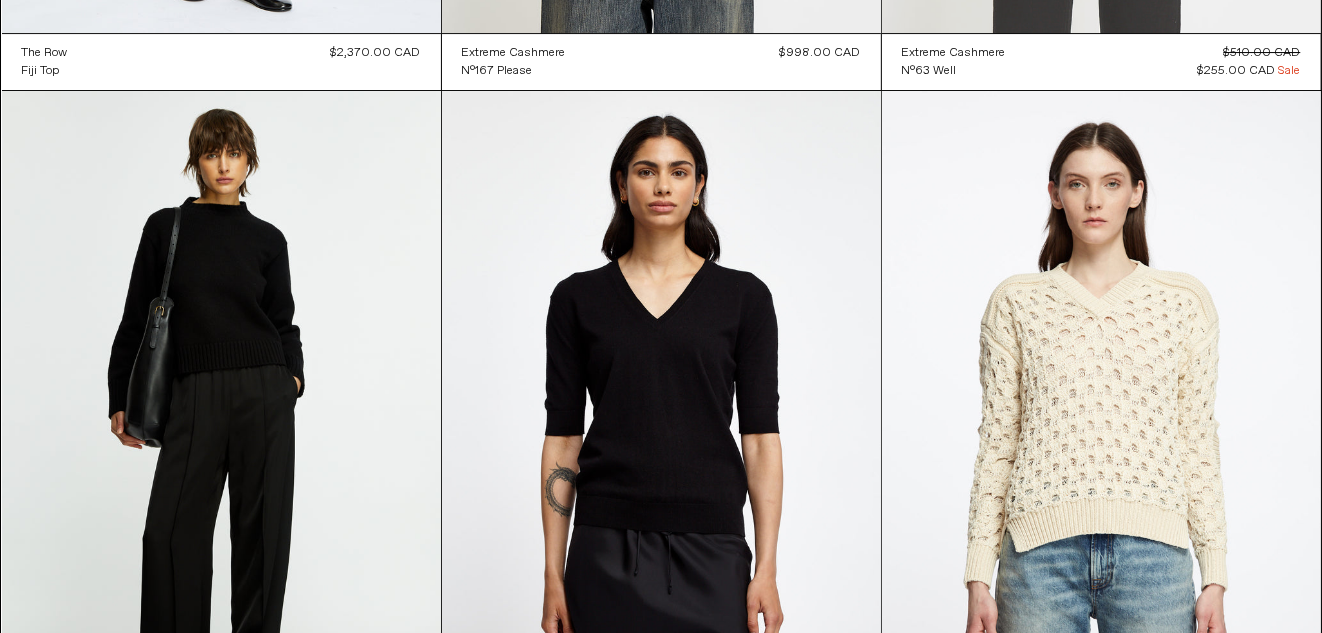 scroll, scrollTop: 11445, scrollLeft: 0, axis: vertical 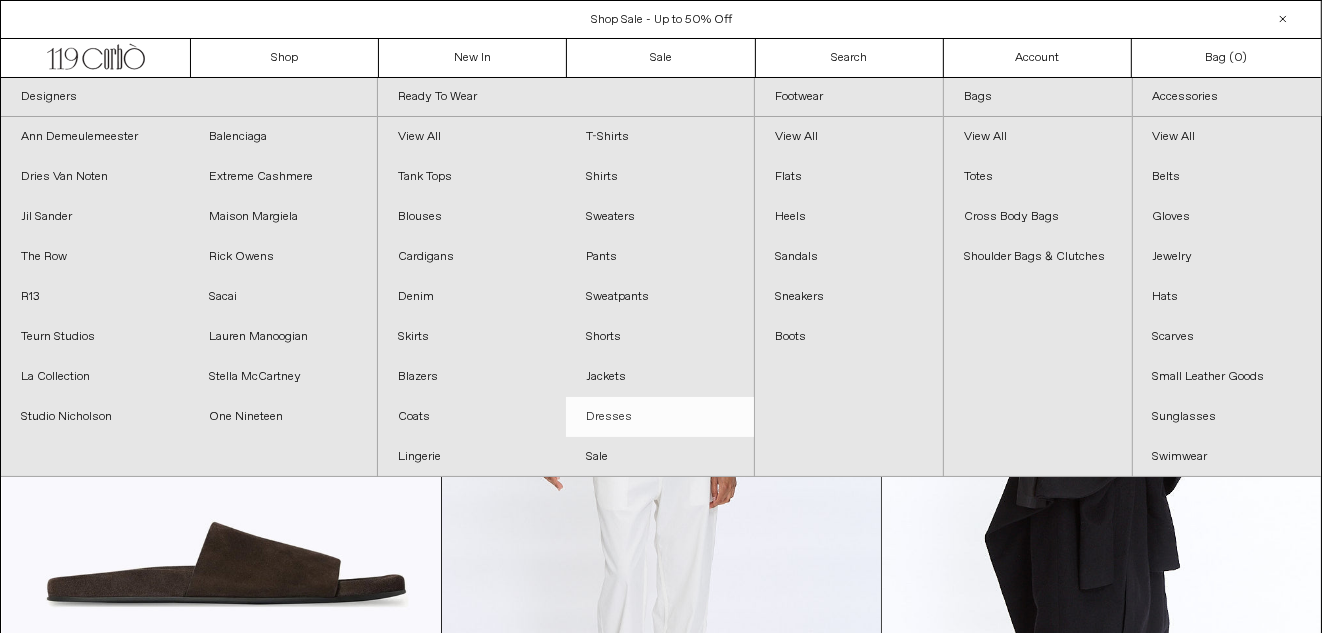 click on "Dresses" at bounding box center [660, 417] 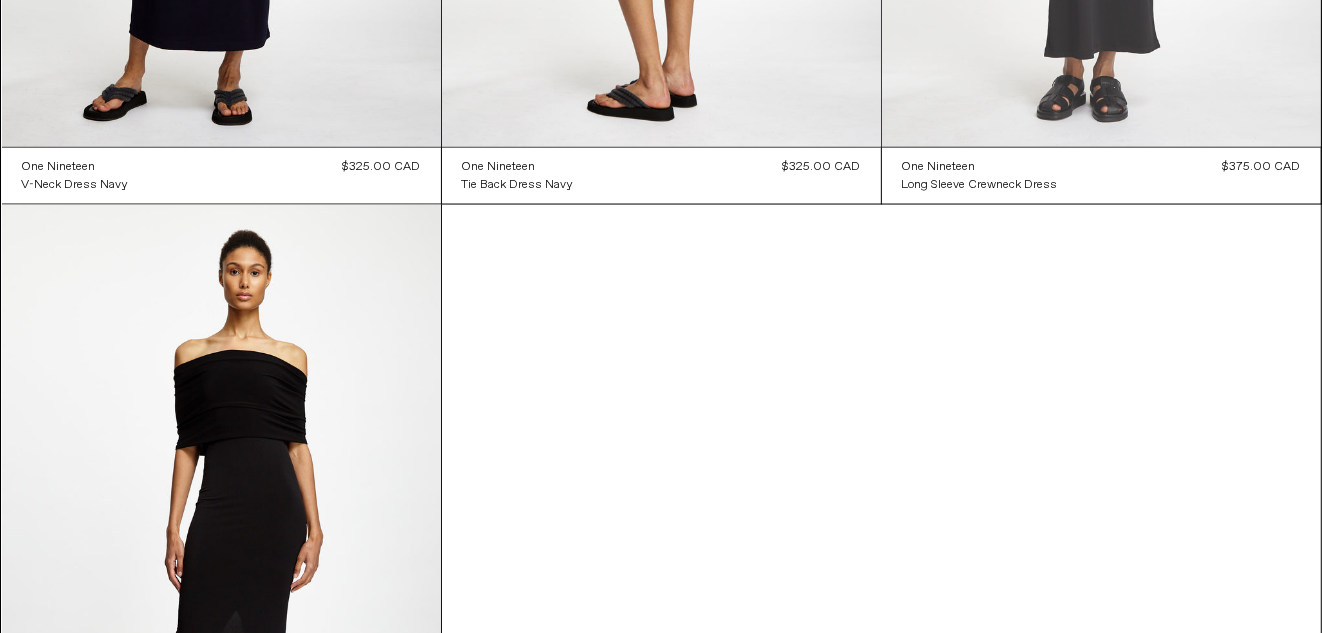 scroll, scrollTop: 8478, scrollLeft: 0, axis: vertical 